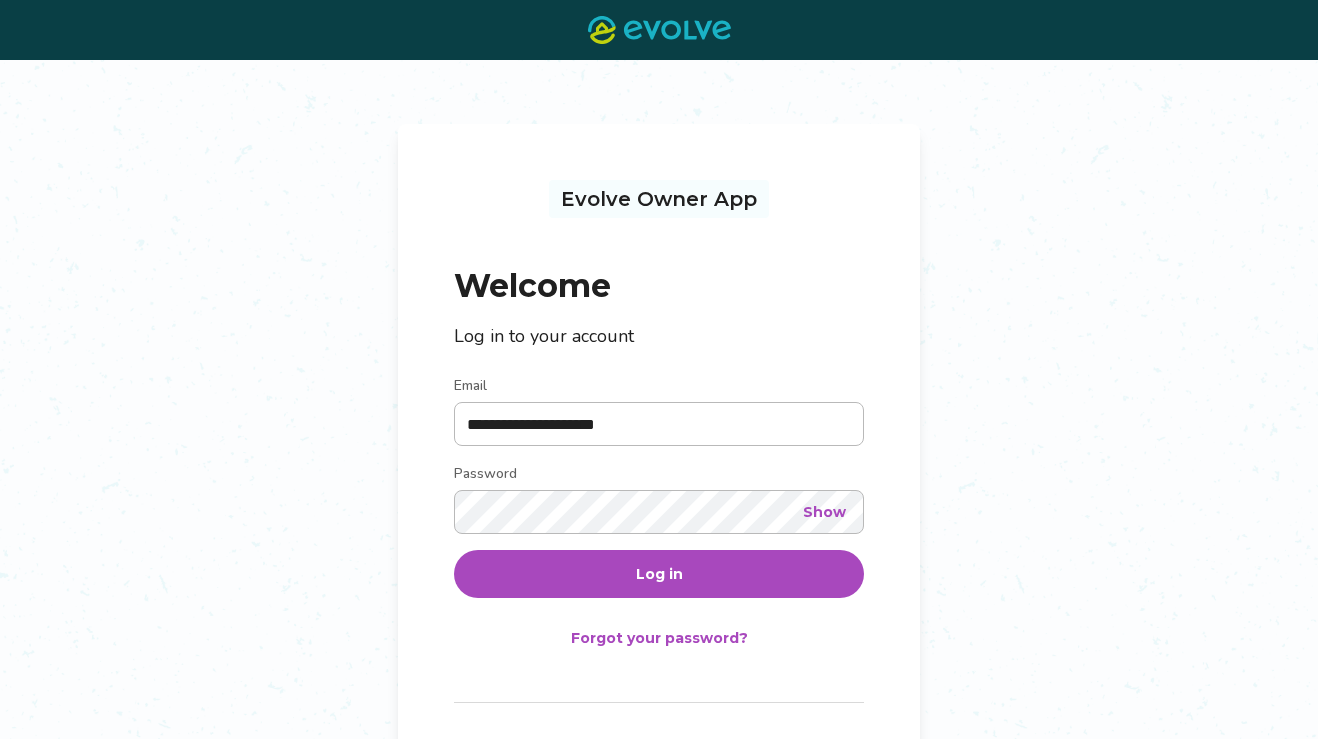 scroll, scrollTop: 0, scrollLeft: 0, axis: both 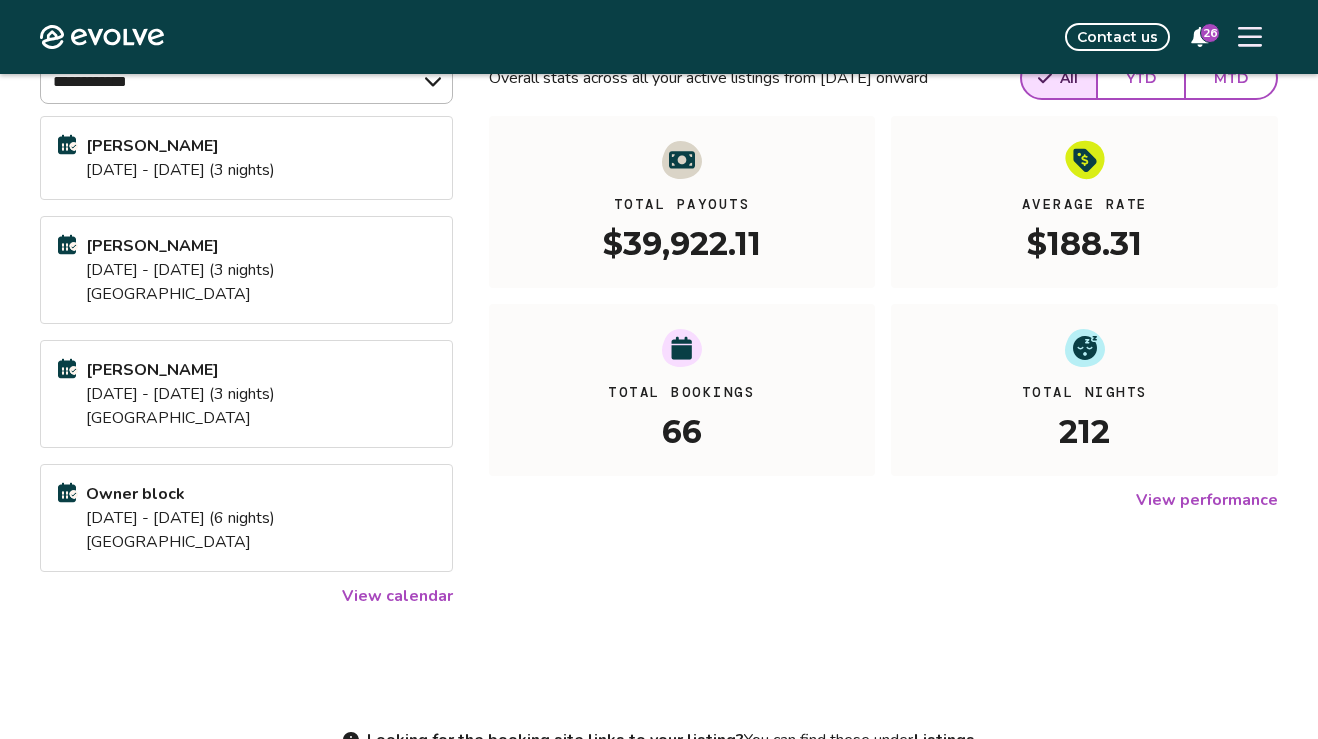click on "View calendar" at bounding box center [397, 596] 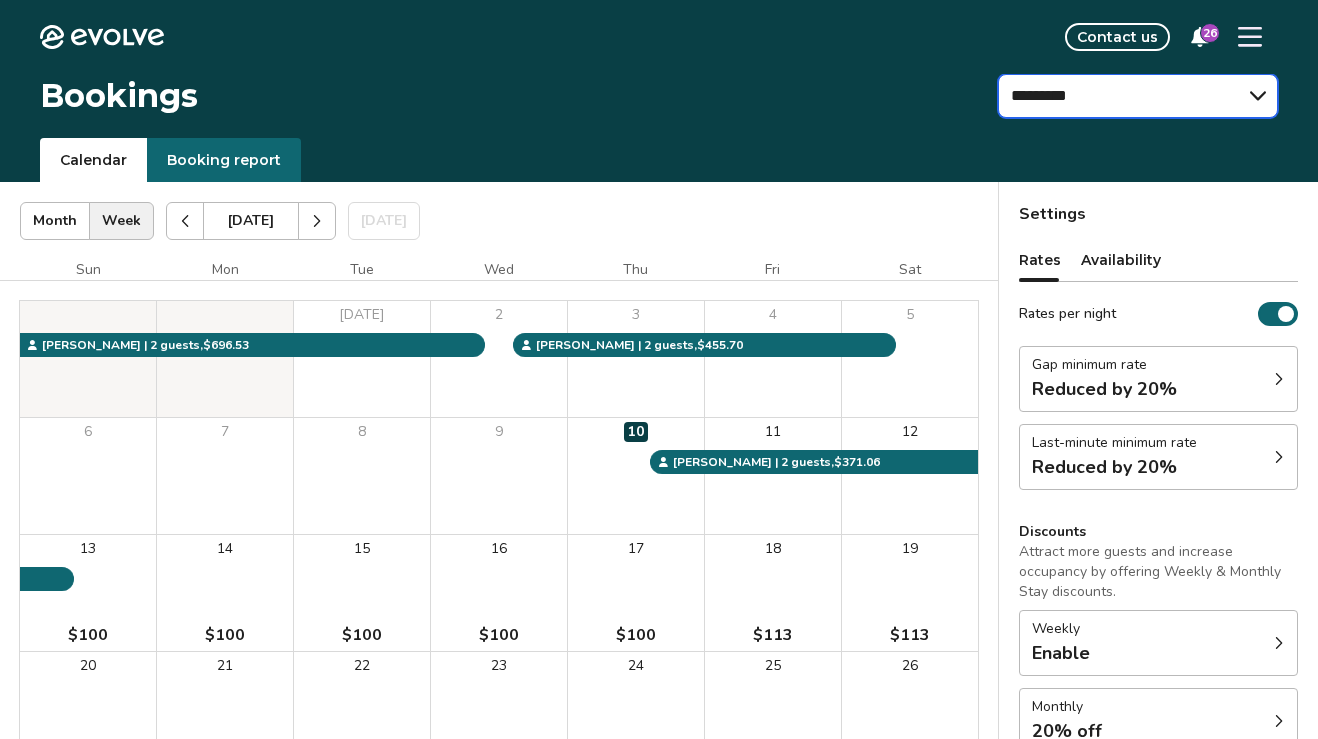 click on "**********" at bounding box center [0, 0] 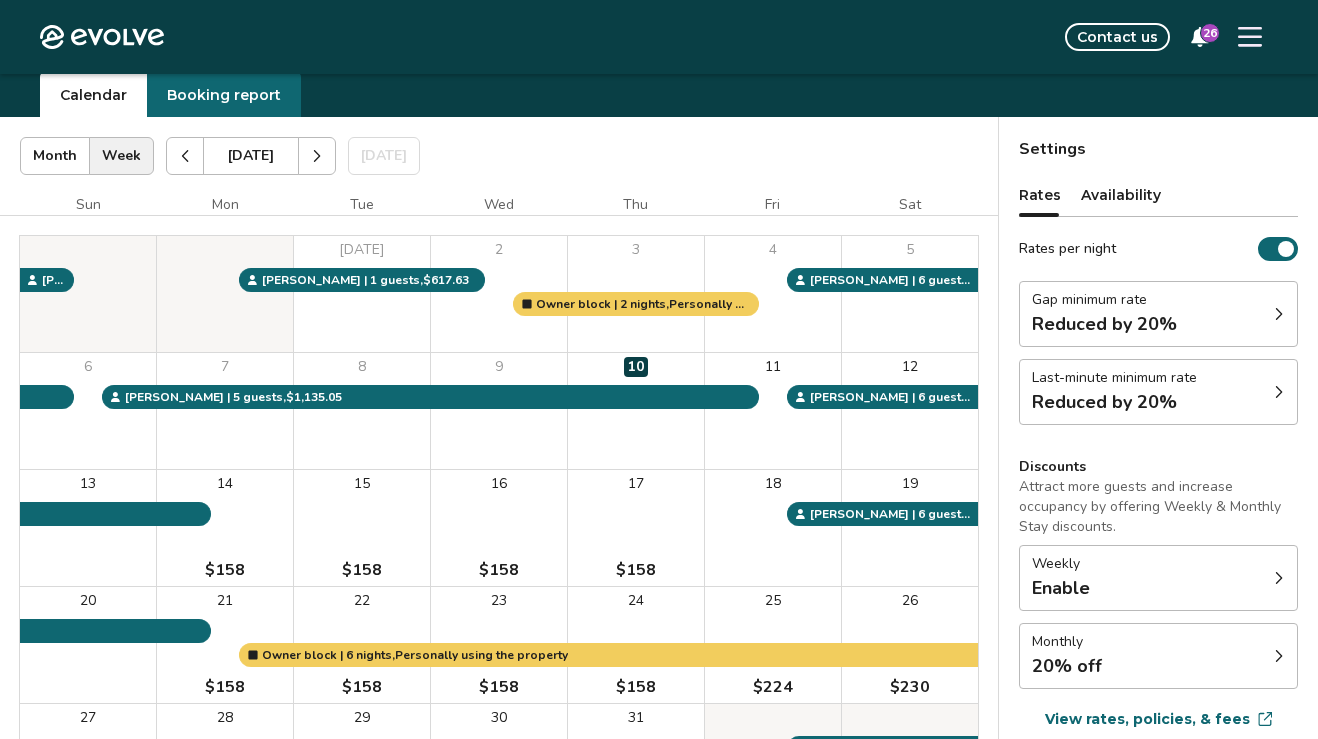 scroll, scrollTop: 63, scrollLeft: 0, axis: vertical 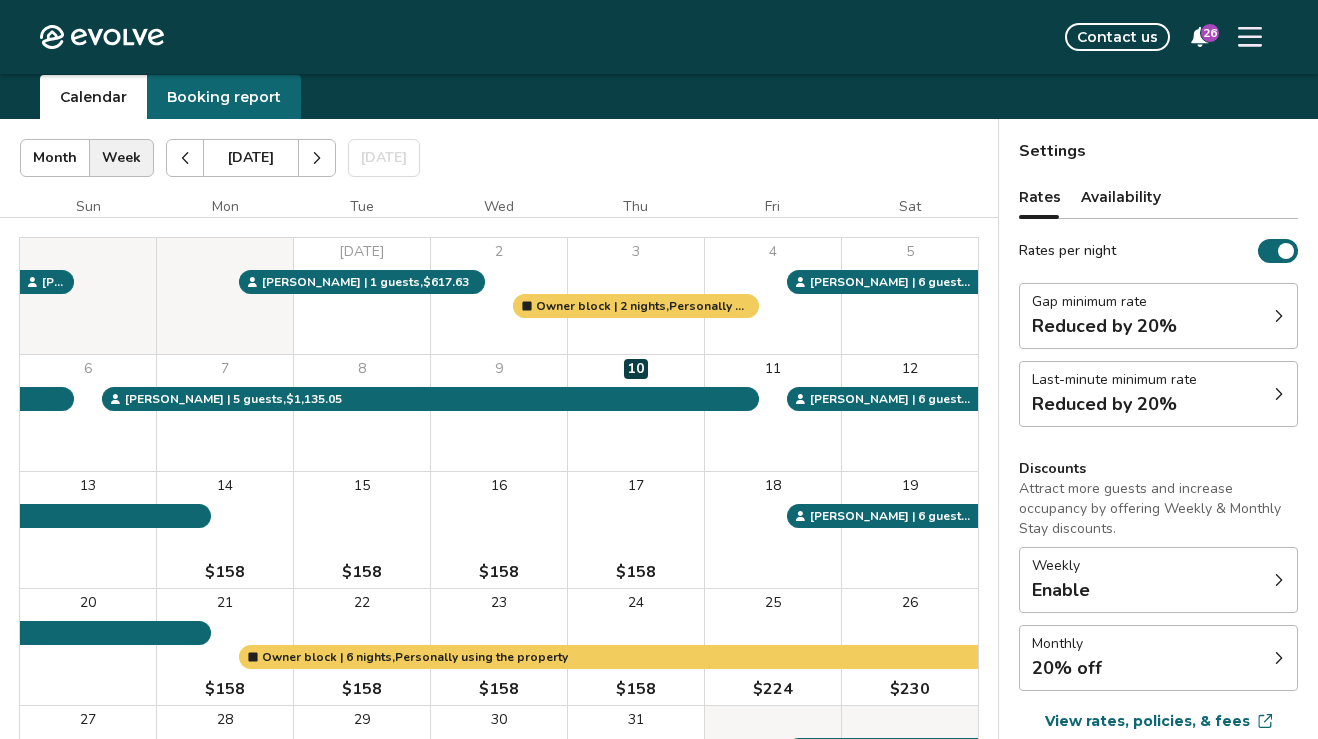 click on "Calendar Booking report" at bounding box center (659, 97) 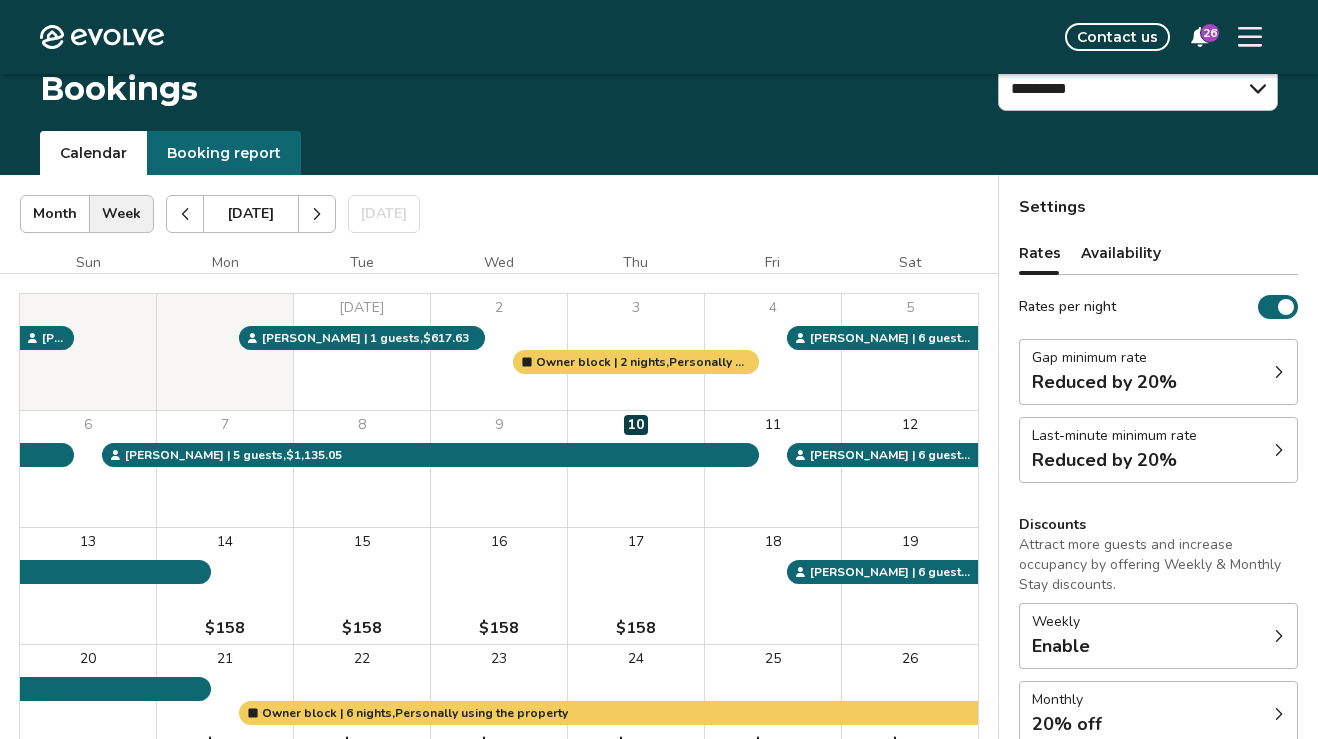 scroll, scrollTop: 0, scrollLeft: 0, axis: both 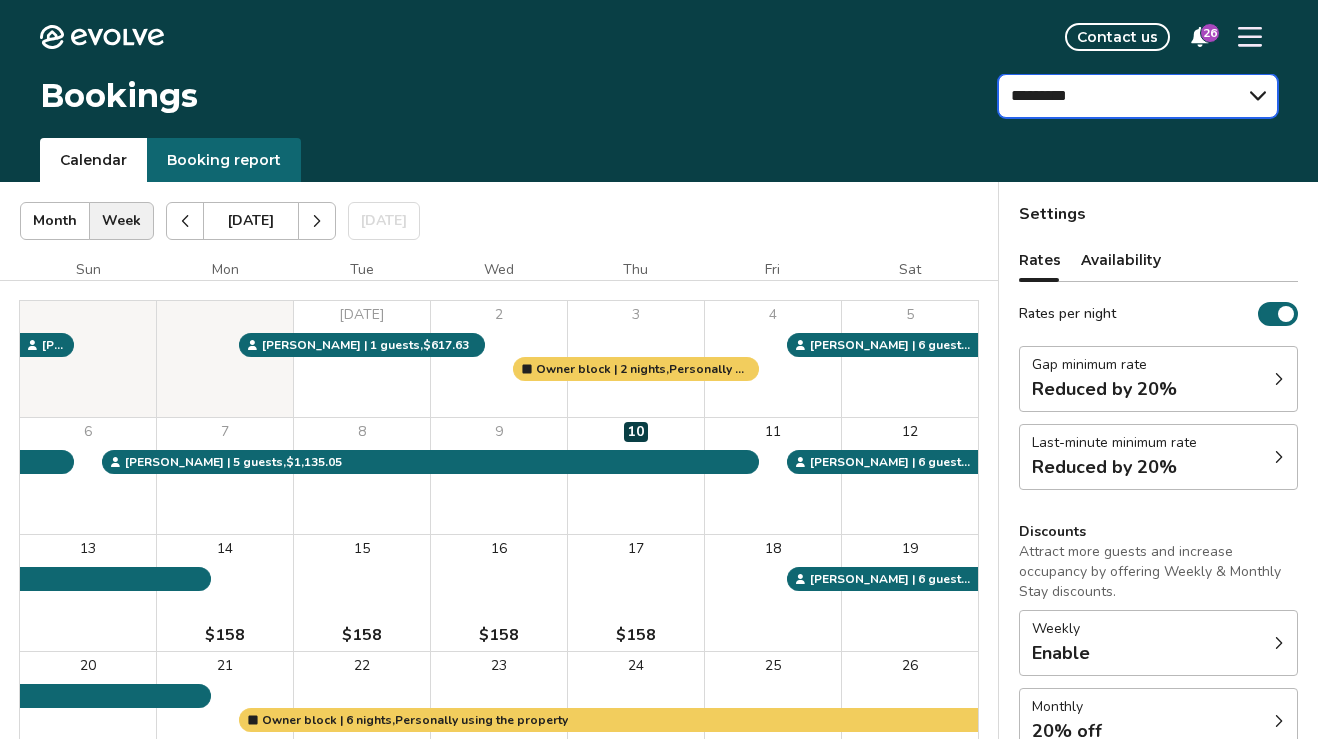 click on "*********" at bounding box center [0, 0] 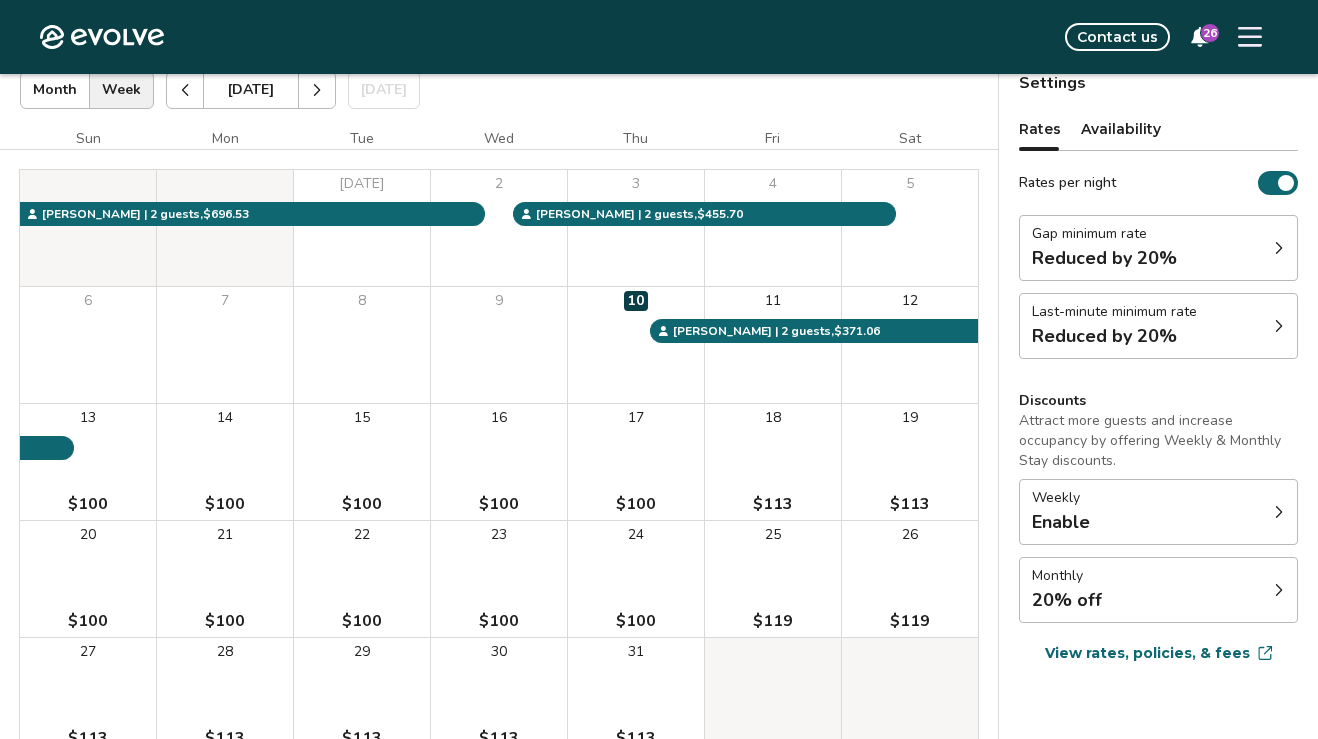 scroll, scrollTop: 133, scrollLeft: 0, axis: vertical 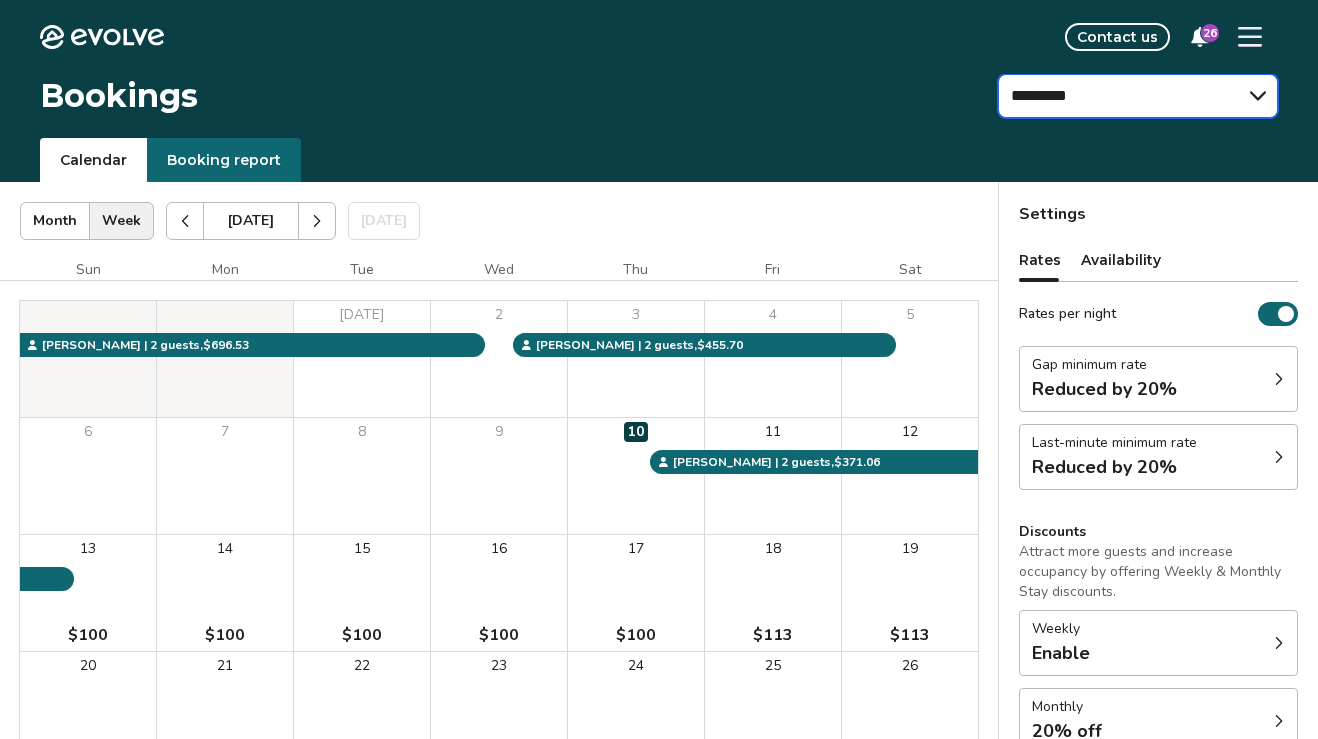 select on "**********" 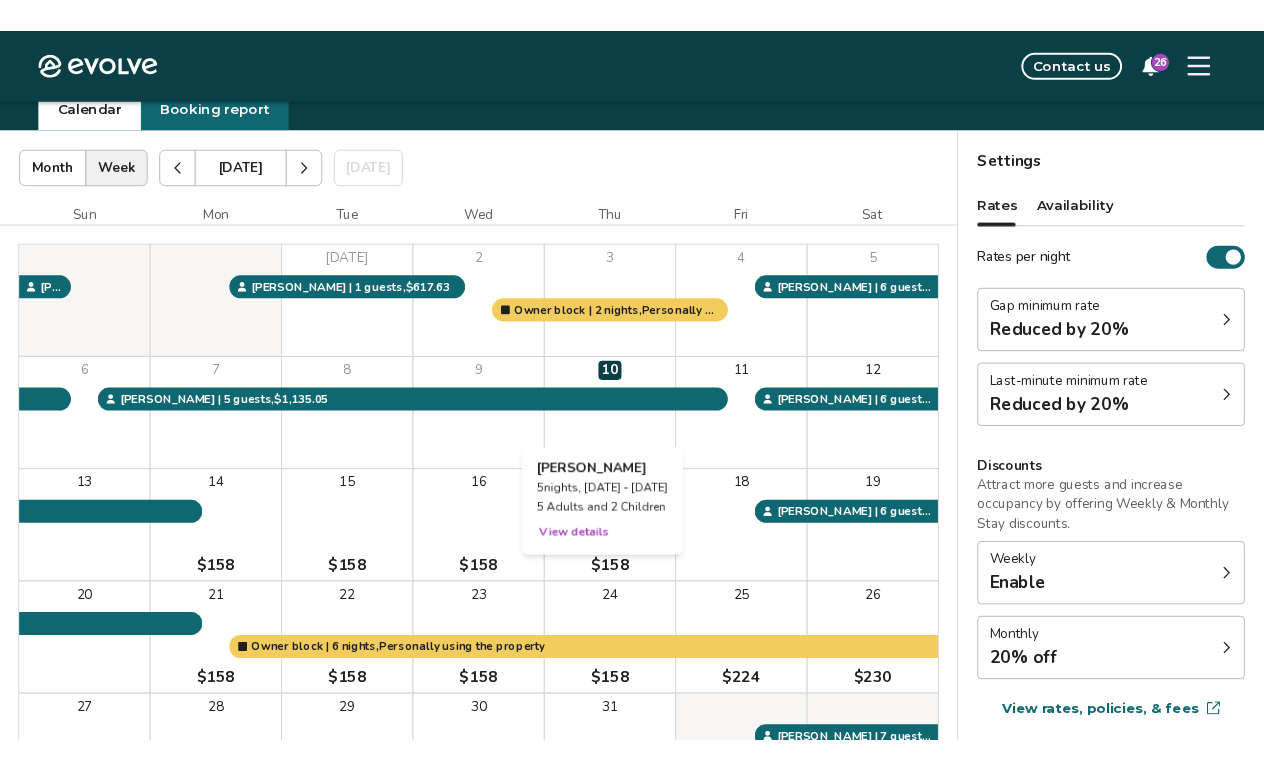 scroll, scrollTop: 107, scrollLeft: 0, axis: vertical 